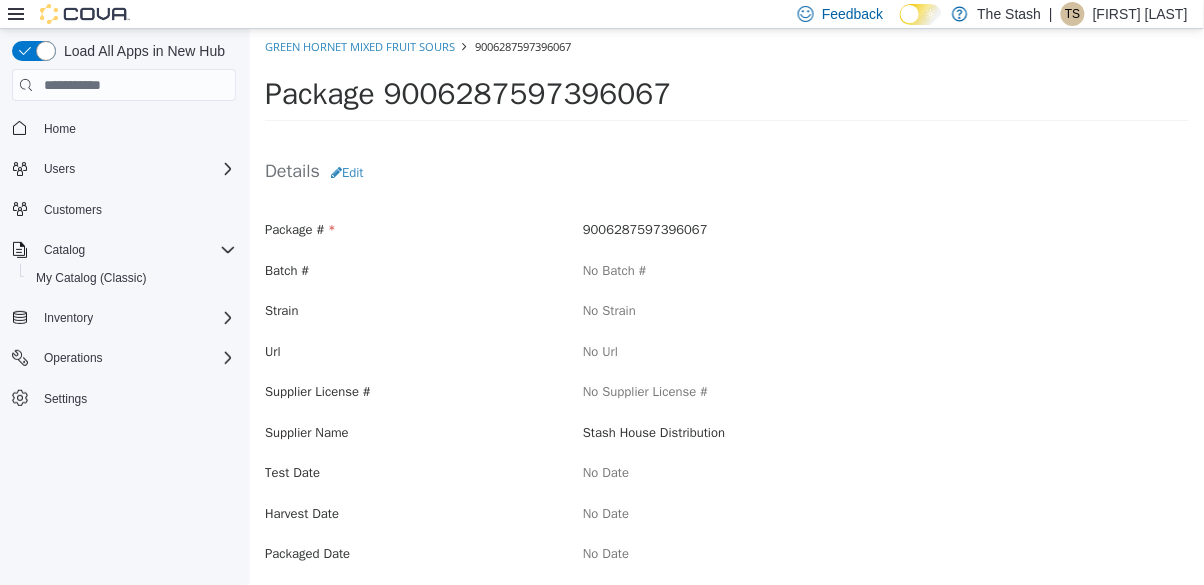 scroll, scrollTop: 0, scrollLeft: 0, axis: both 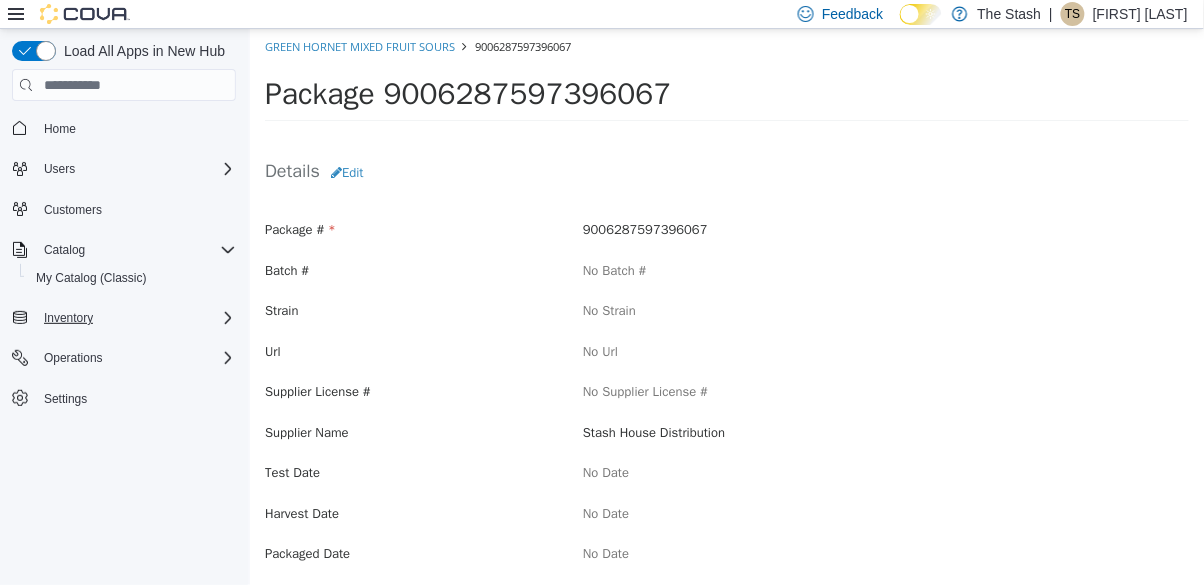 click on "Inventory" at bounding box center (136, 318) 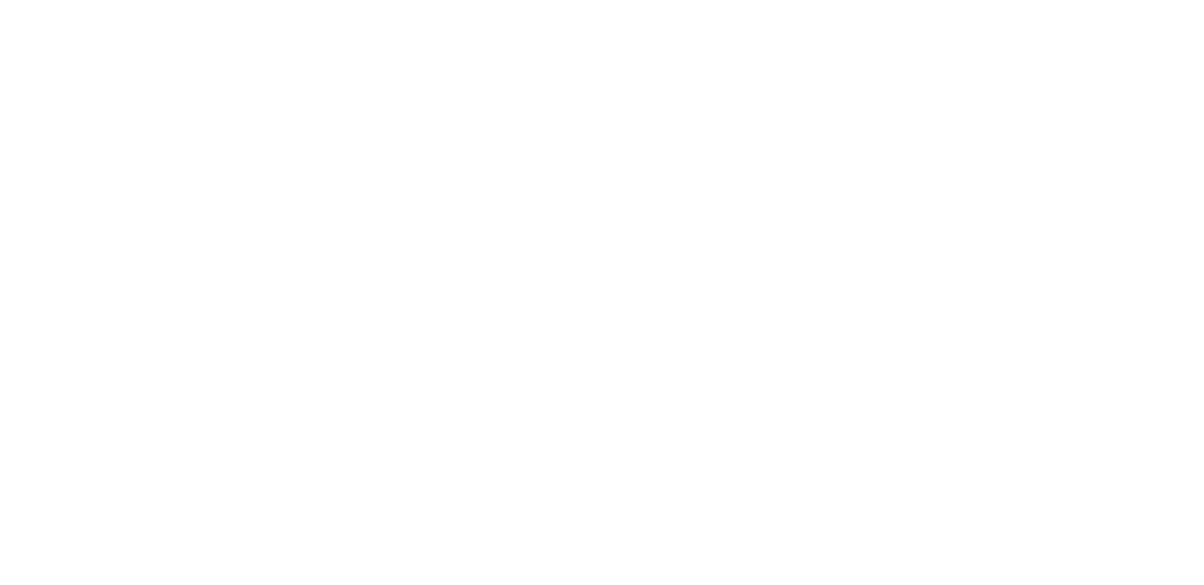 scroll, scrollTop: 0, scrollLeft: 0, axis: both 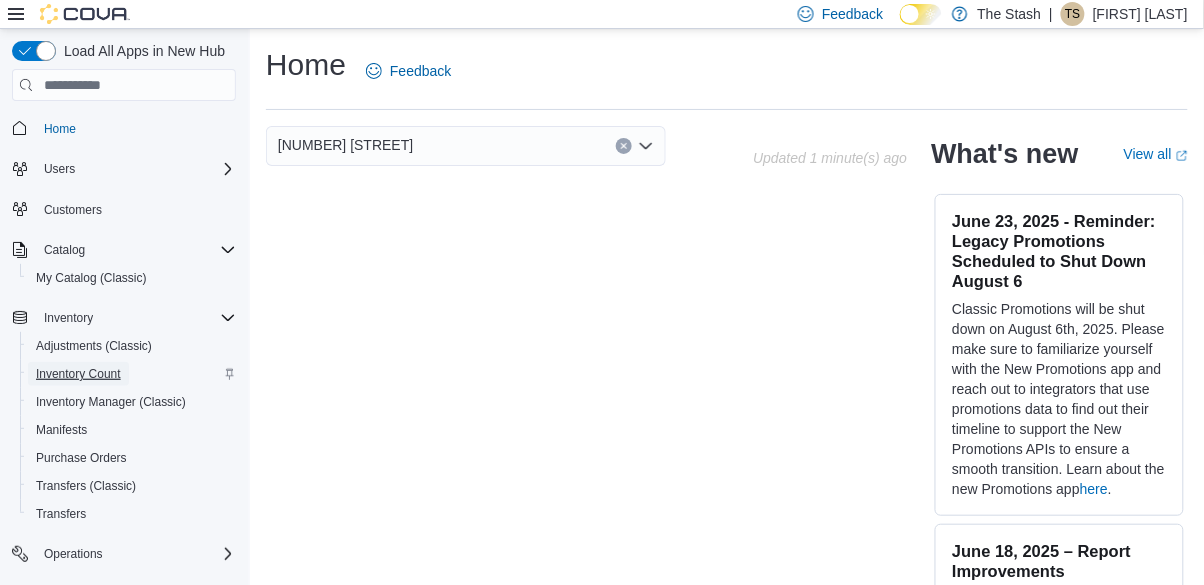 click on "Inventory Count" at bounding box center [78, 374] 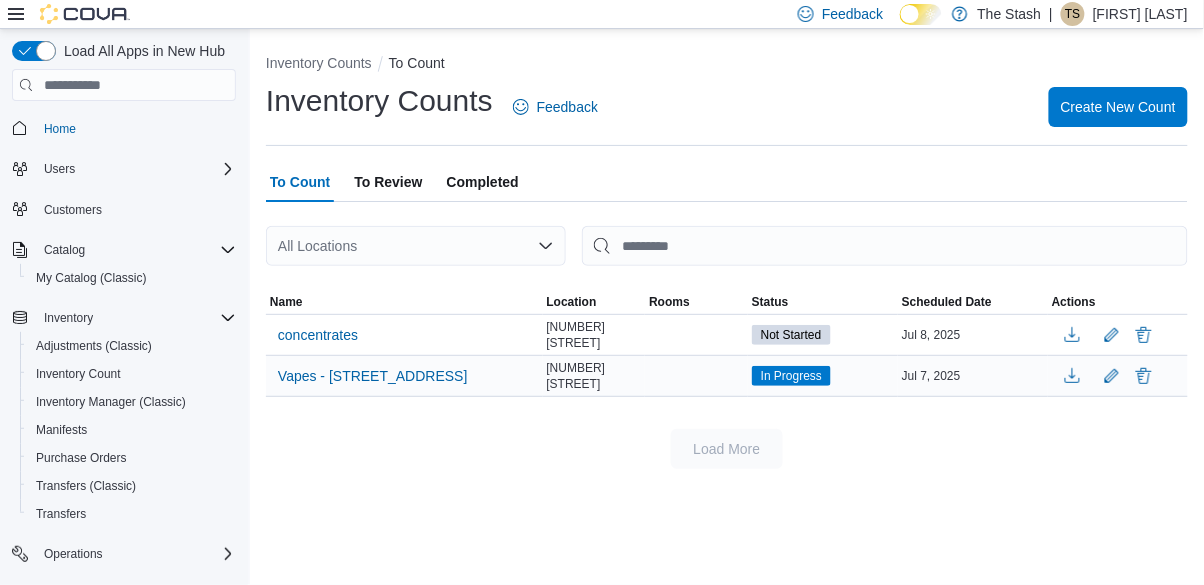 click on "Jul 7, 2025" at bounding box center (973, 376) 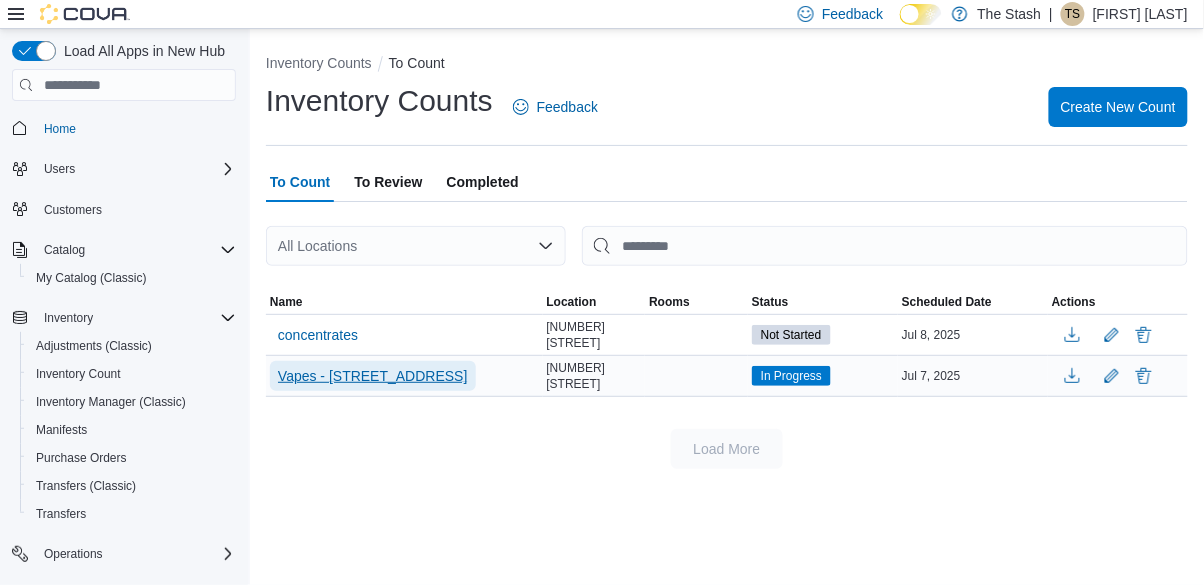click on "Vapes - [STREET_ADDRESS]" at bounding box center [373, 376] 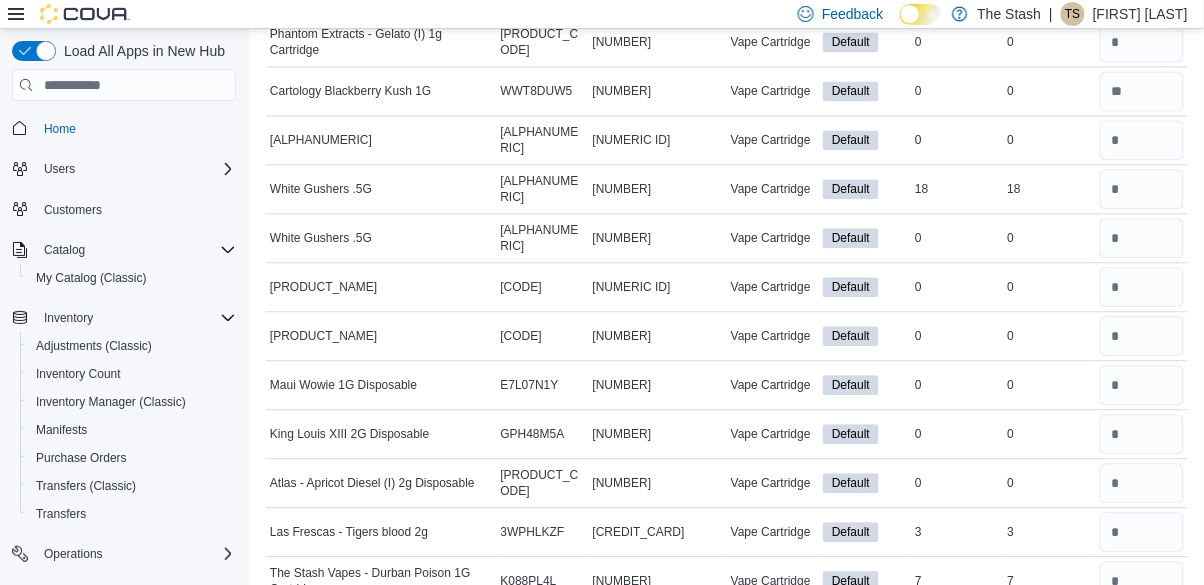 scroll, scrollTop: 0, scrollLeft: 0, axis: both 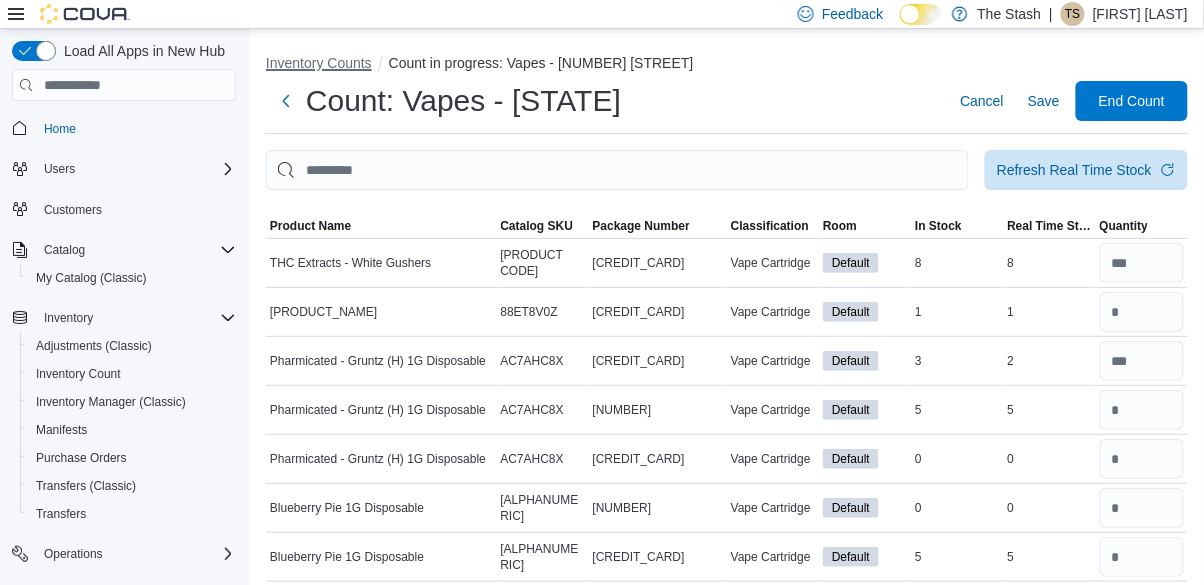 click on "Inventory Counts" at bounding box center [319, 63] 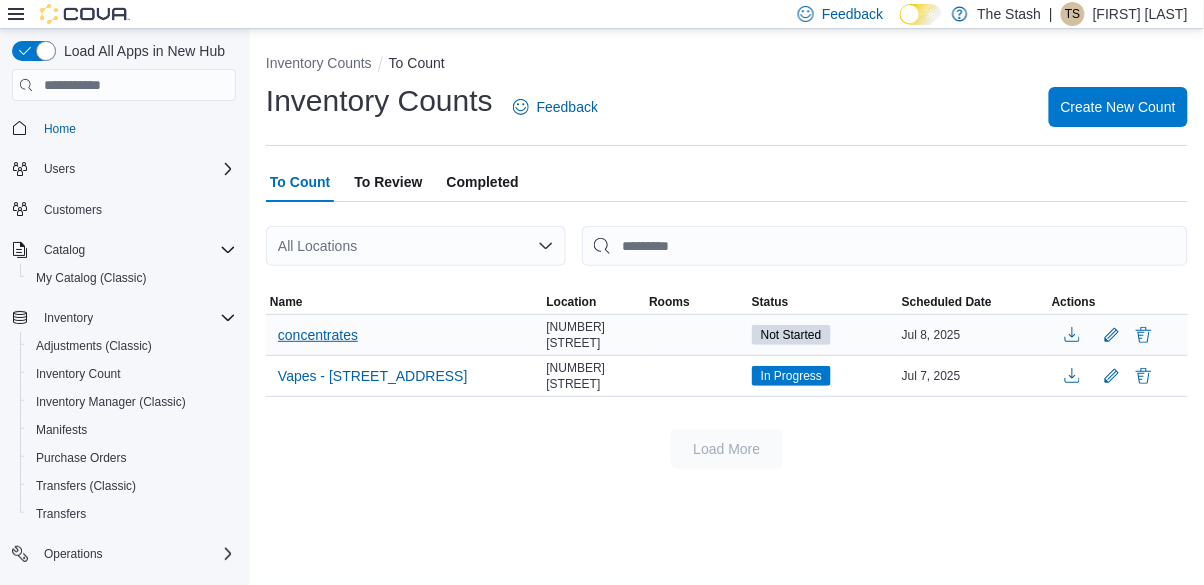 click on "concentrates" at bounding box center (318, 335) 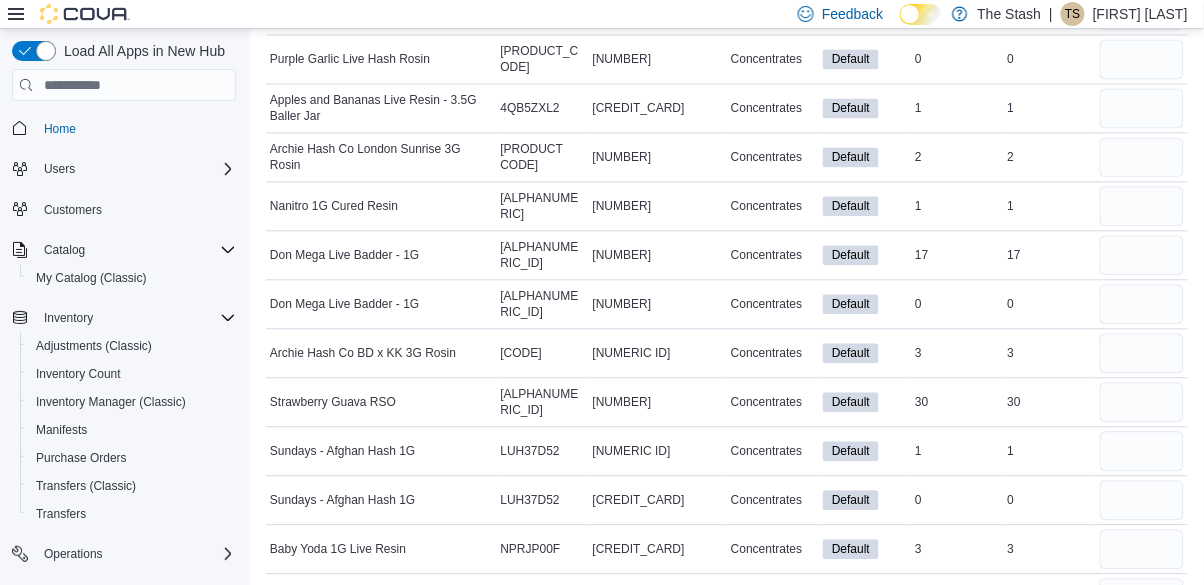 scroll, scrollTop: 889, scrollLeft: 0, axis: vertical 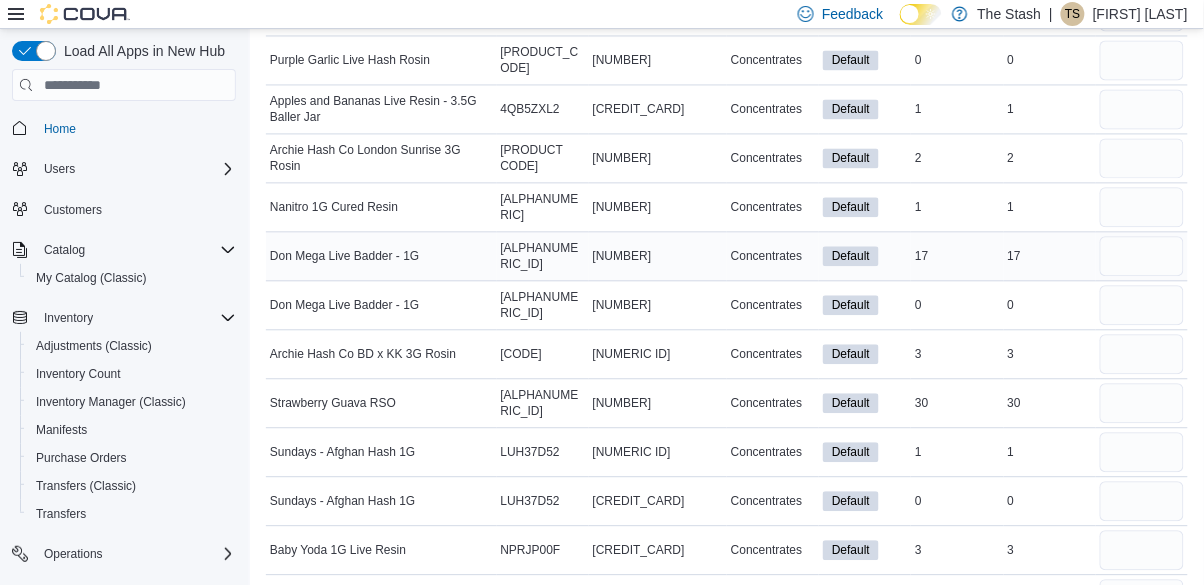 click on "Don Mega Live Badder - 1G" at bounding box center [344, 256] 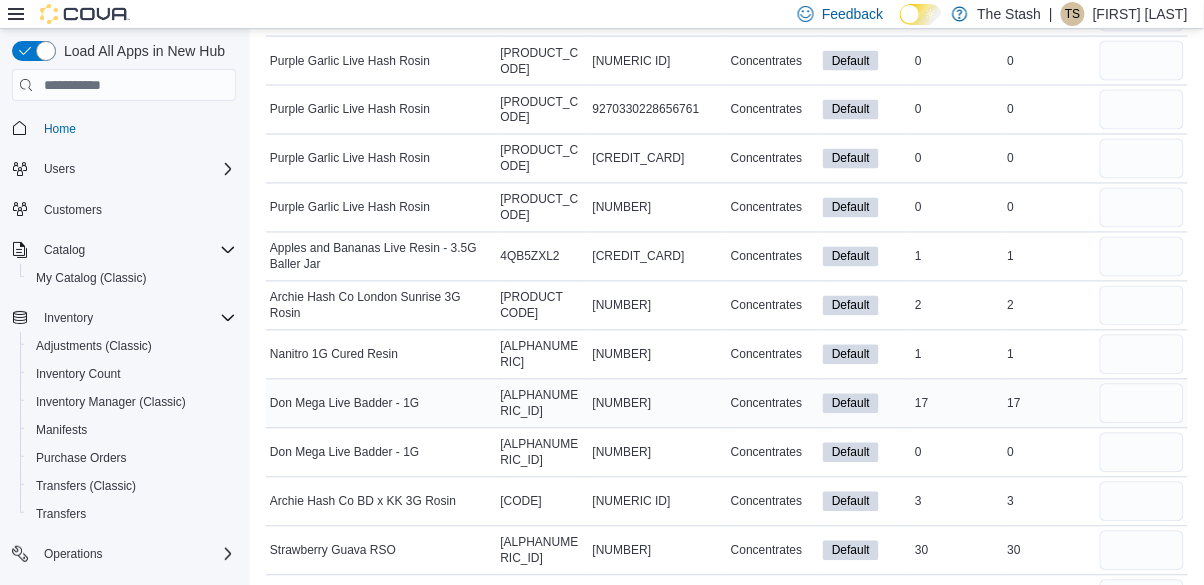 scroll, scrollTop: 743, scrollLeft: 0, axis: vertical 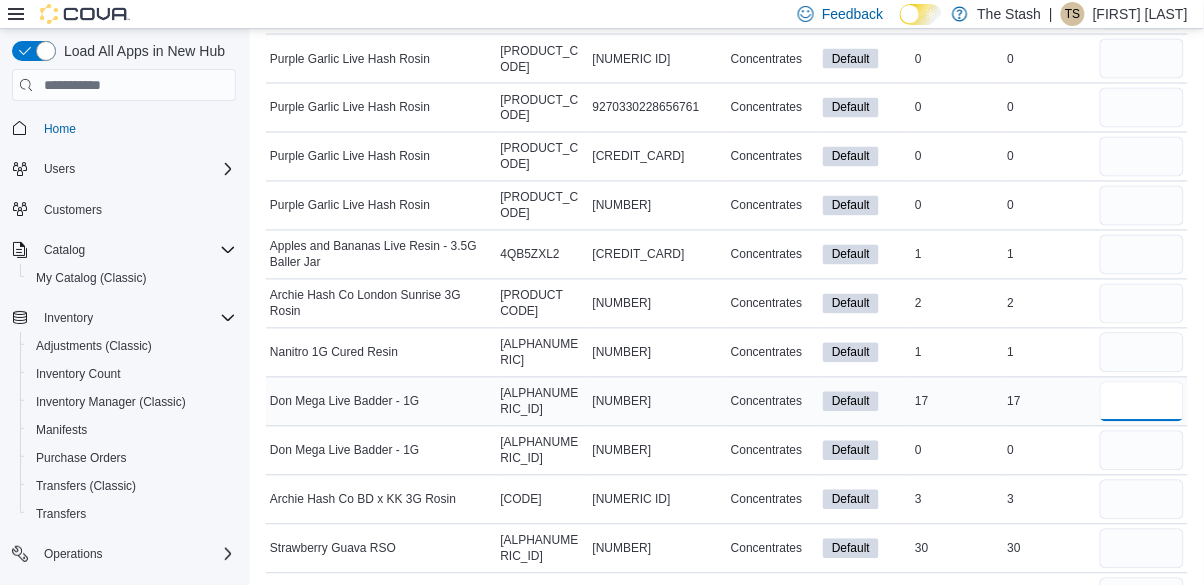 click at bounding box center (1142, 402) 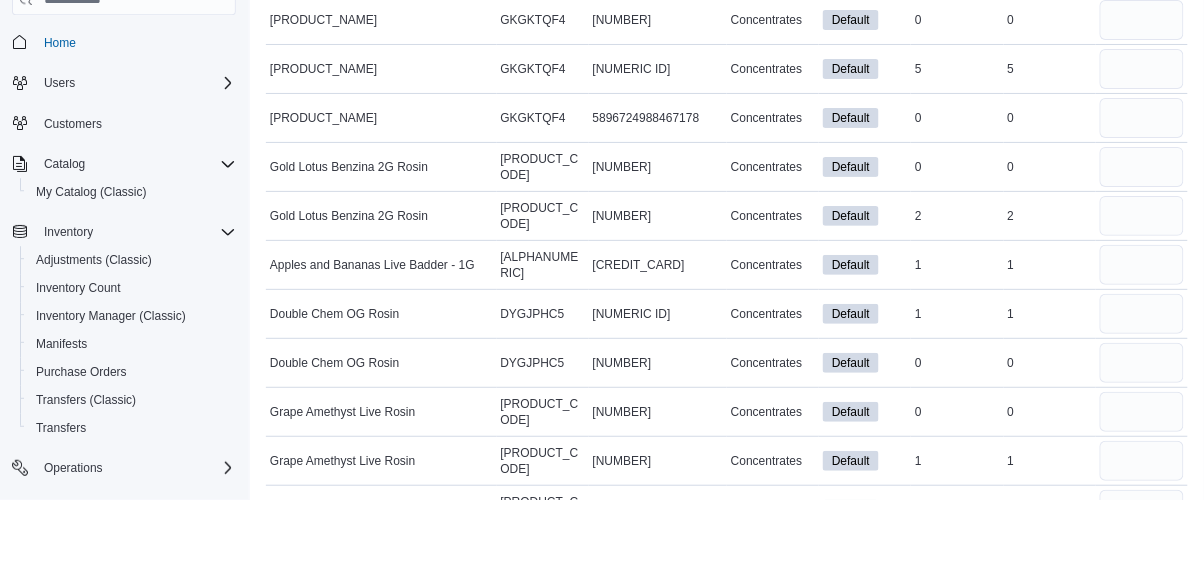 scroll, scrollTop: 1647, scrollLeft: 0, axis: vertical 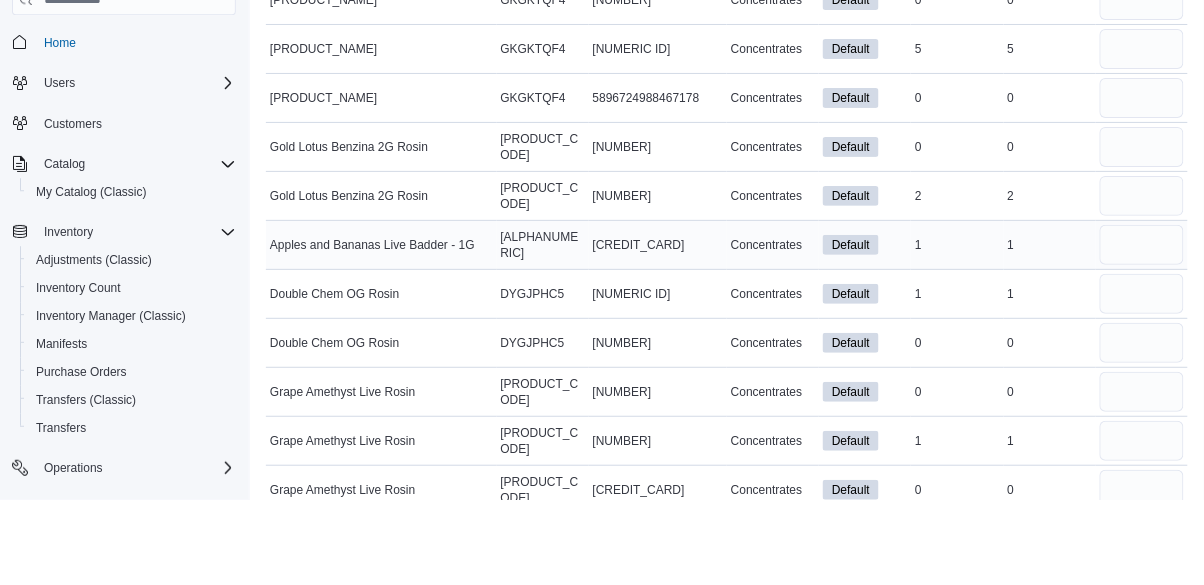 type on "**" 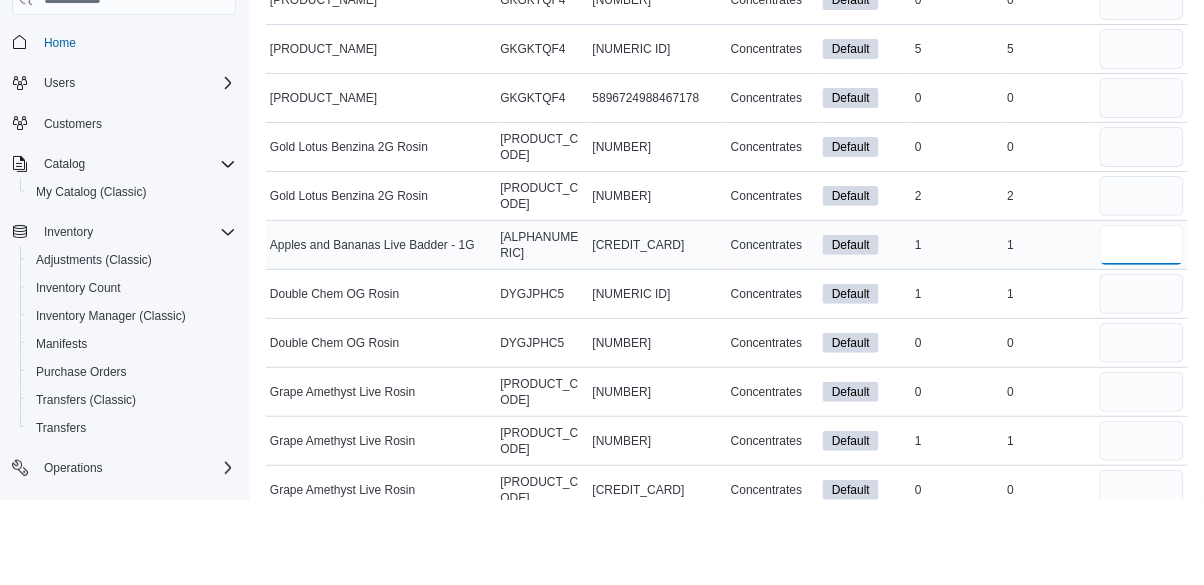 click at bounding box center (1142, 331) 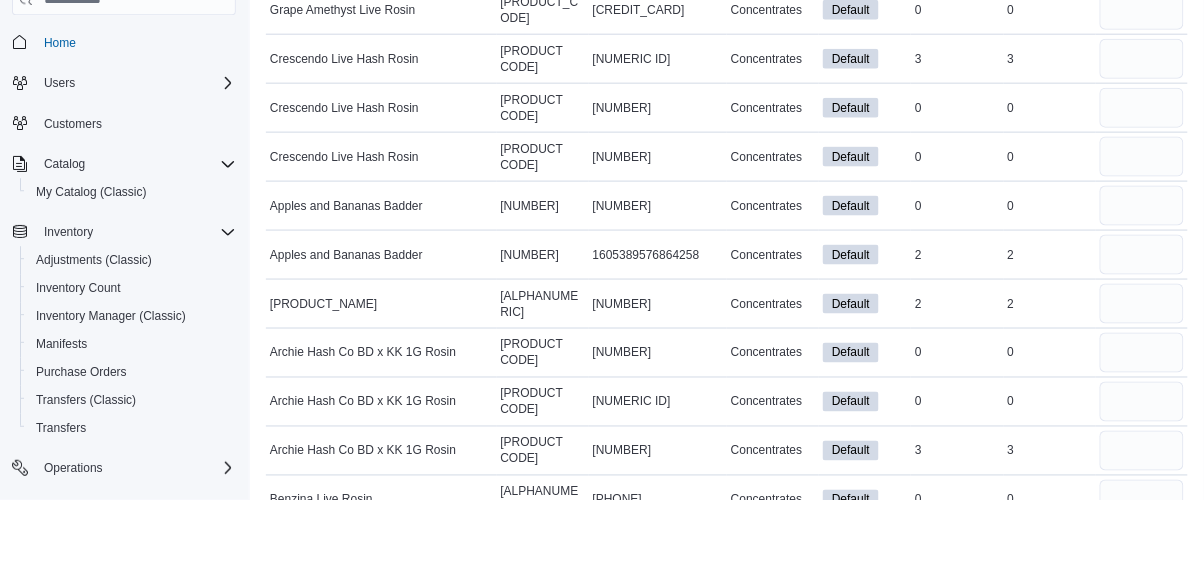 scroll, scrollTop: 2129, scrollLeft: 0, axis: vertical 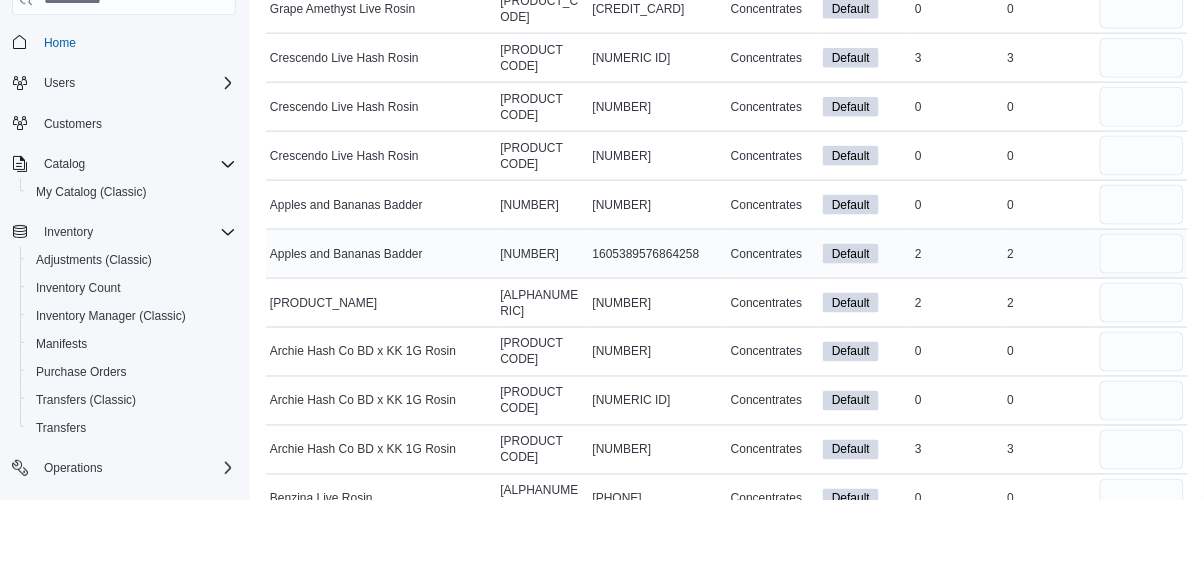 type on "*" 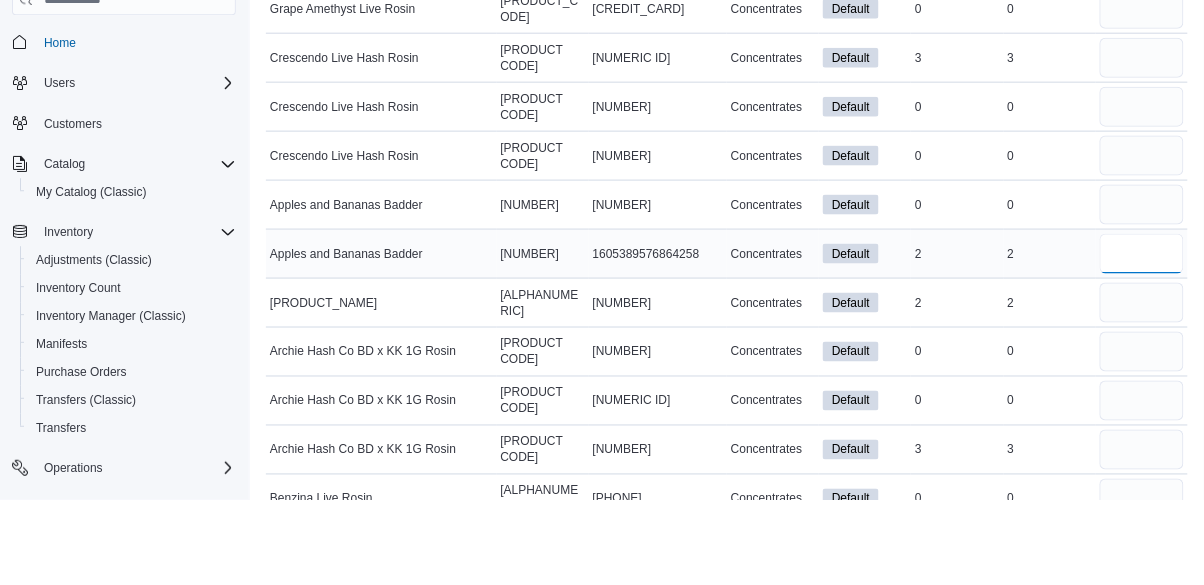 click at bounding box center [1142, 339] 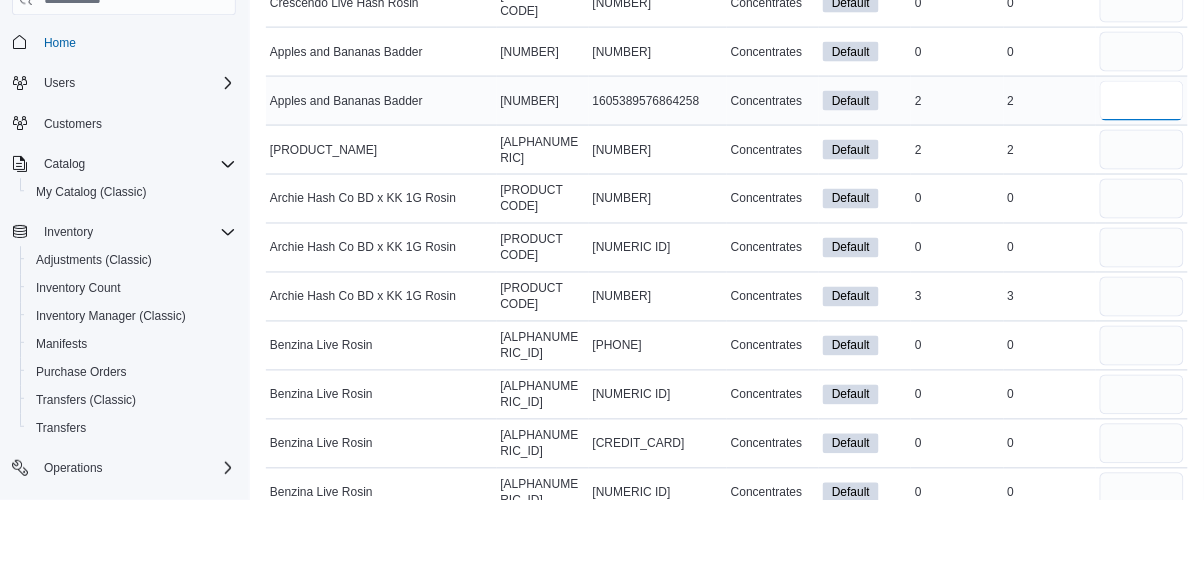 scroll, scrollTop: 2288, scrollLeft: 0, axis: vertical 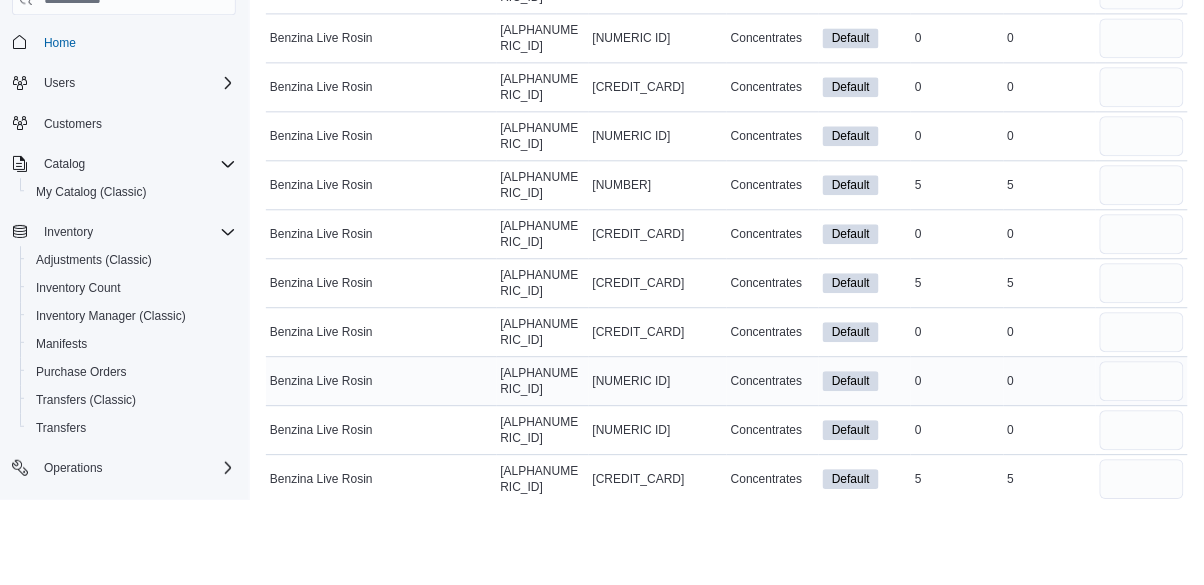 click on "Package Number [NUMERIC ID]" at bounding box center (658, 467) 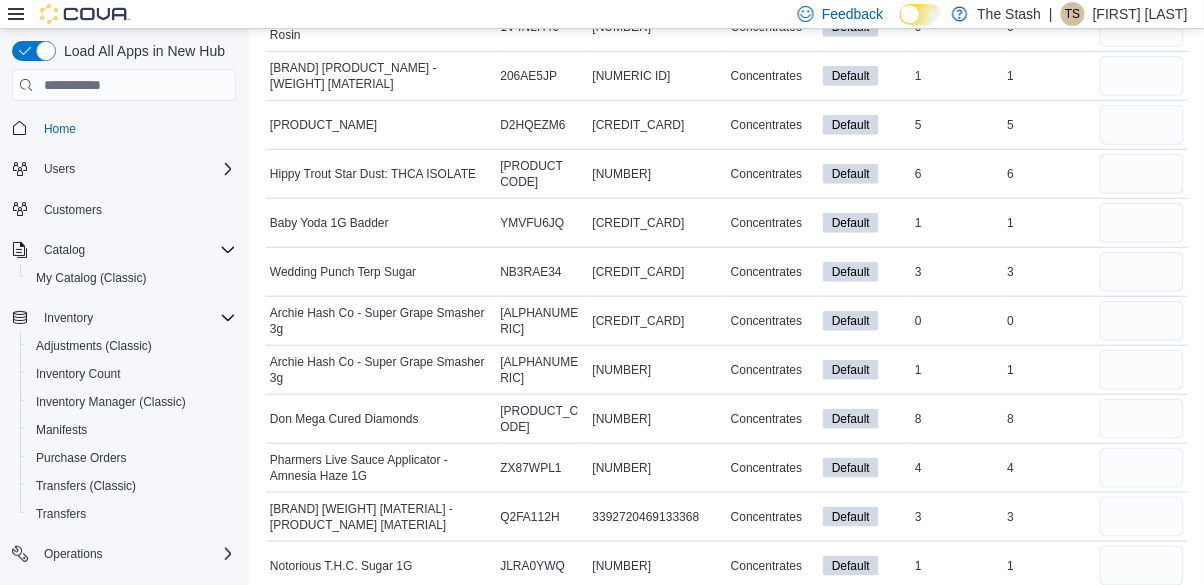 scroll, scrollTop: 3624, scrollLeft: 0, axis: vertical 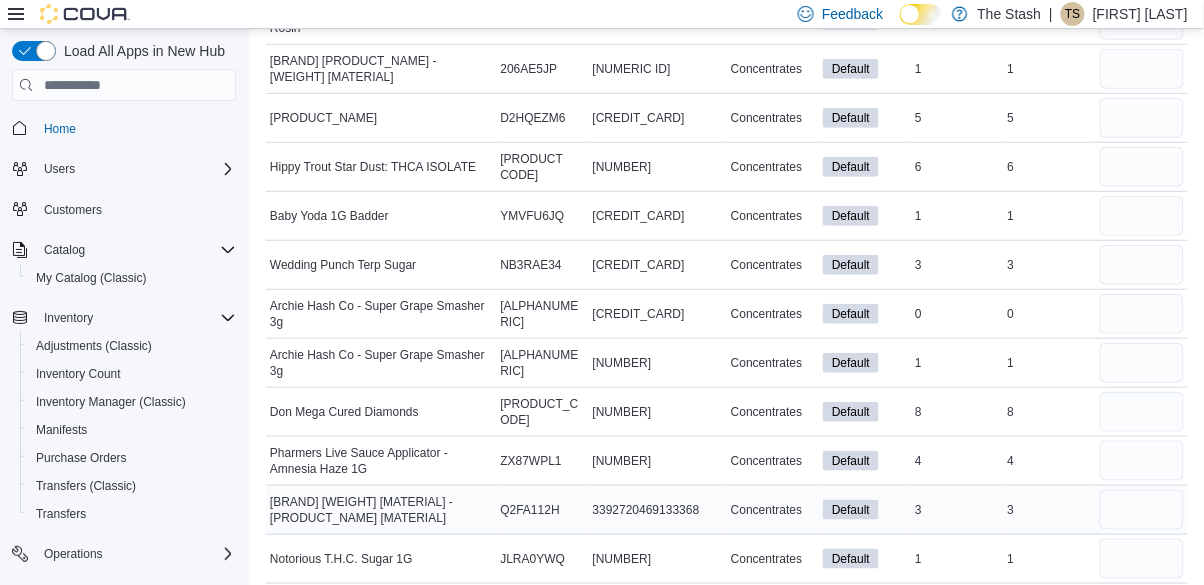 click on "3392720469133368" at bounding box center (658, 510) 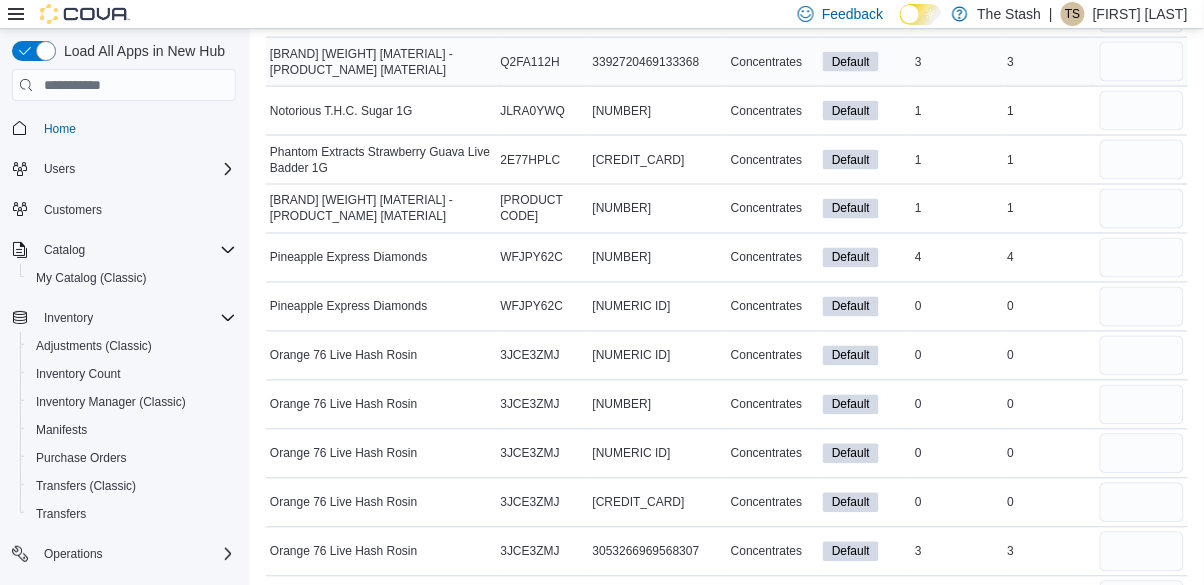 scroll, scrollTop: 4078, scrollLeft: 0, axis: vertical 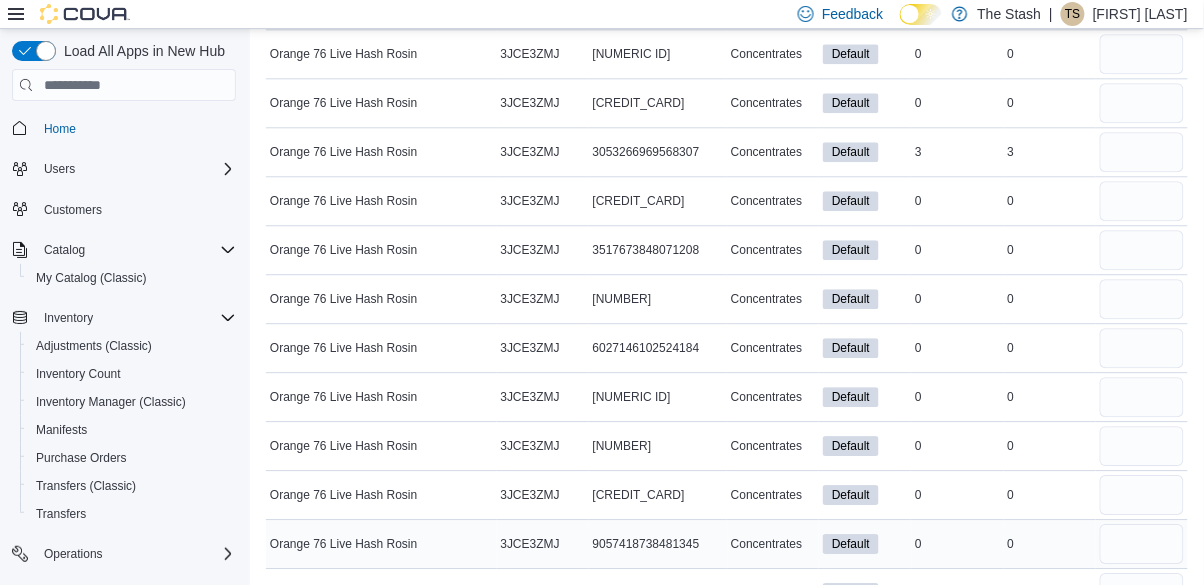 click on "3JCE3ZMJ" at bounding box center (530, 544) 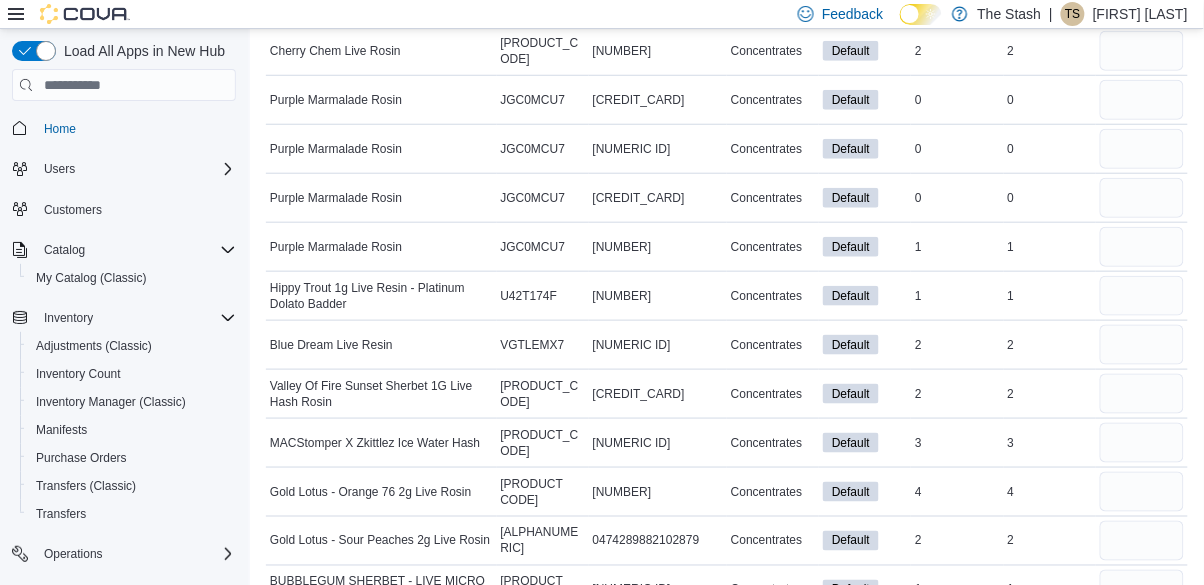 scroll, scrollTop: 5455, scrollLeft: 0, axis: vertical 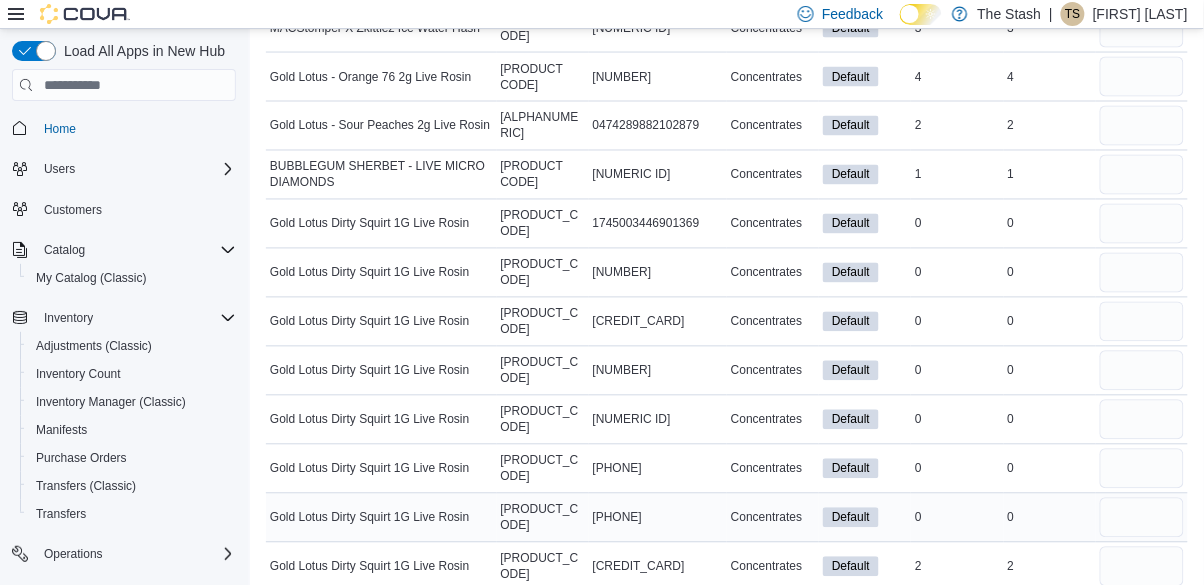 click on "[PRODUCT_CODE]" at bounding box center (543, 518) 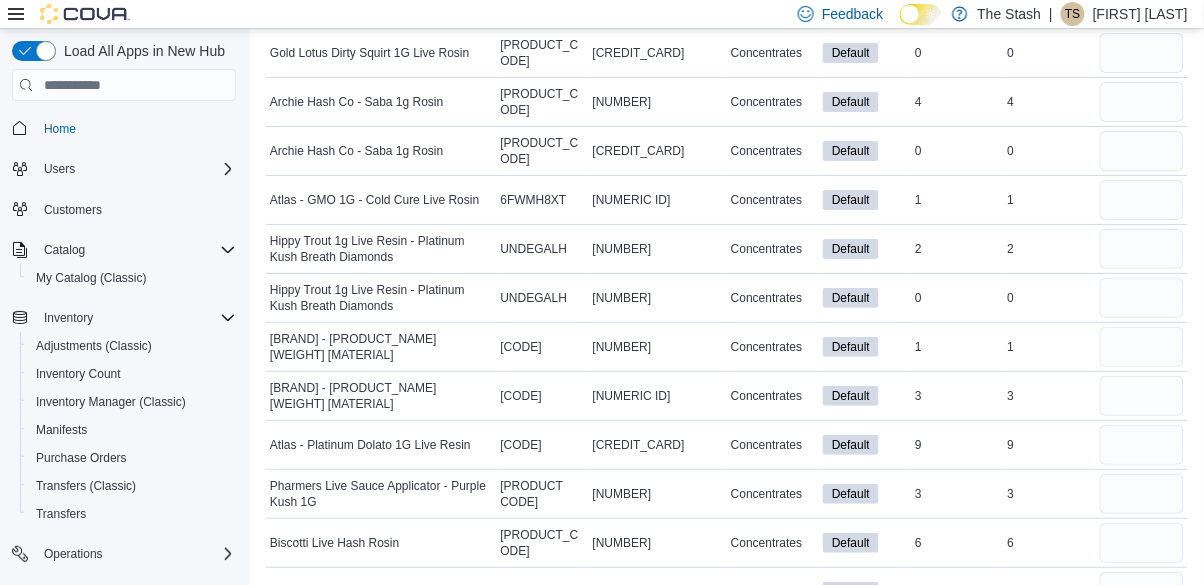 scroll, scrollTop: 6781, scrollLeft: 0, axis: vertical 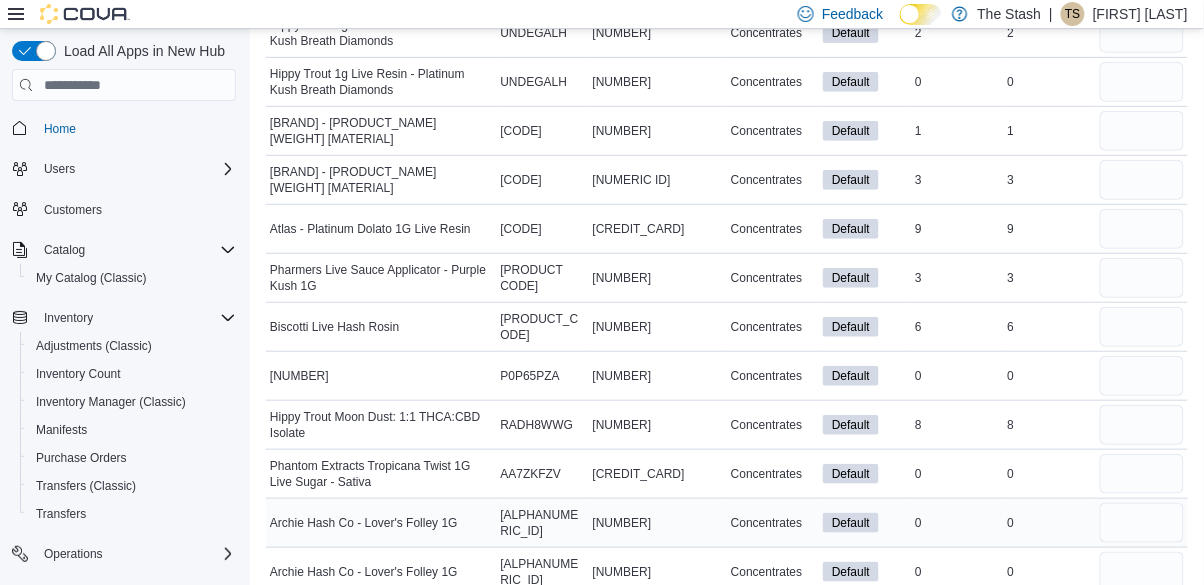 click on "[ALPHANUMERIC_ID]" at bounding box center (543, 523) 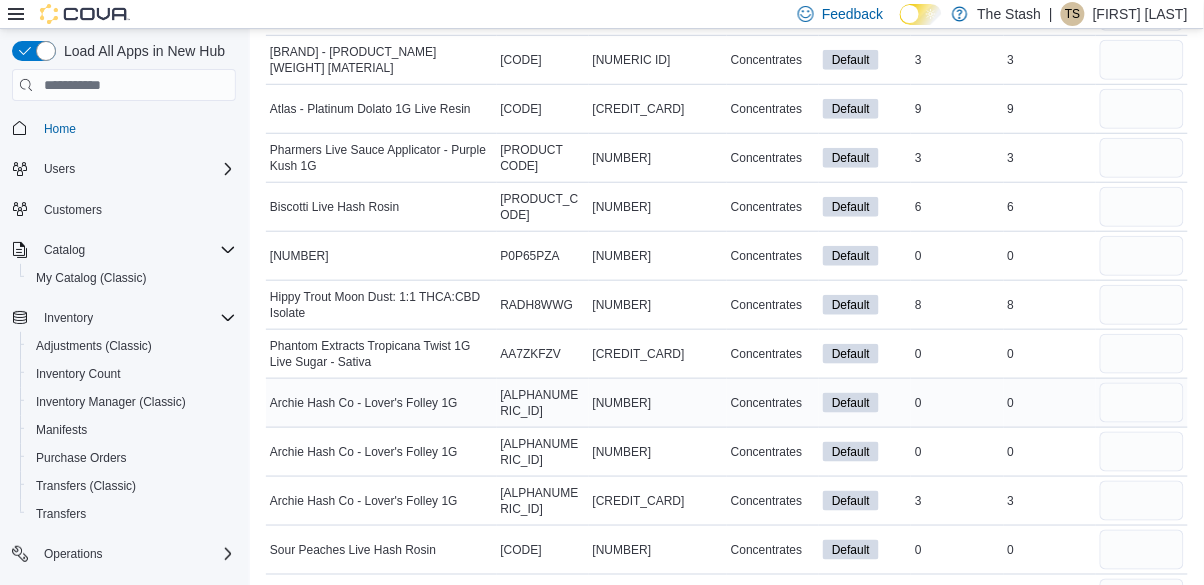 scroll, scrollTop: 7114, scrollLeft: 0, axis: vertical 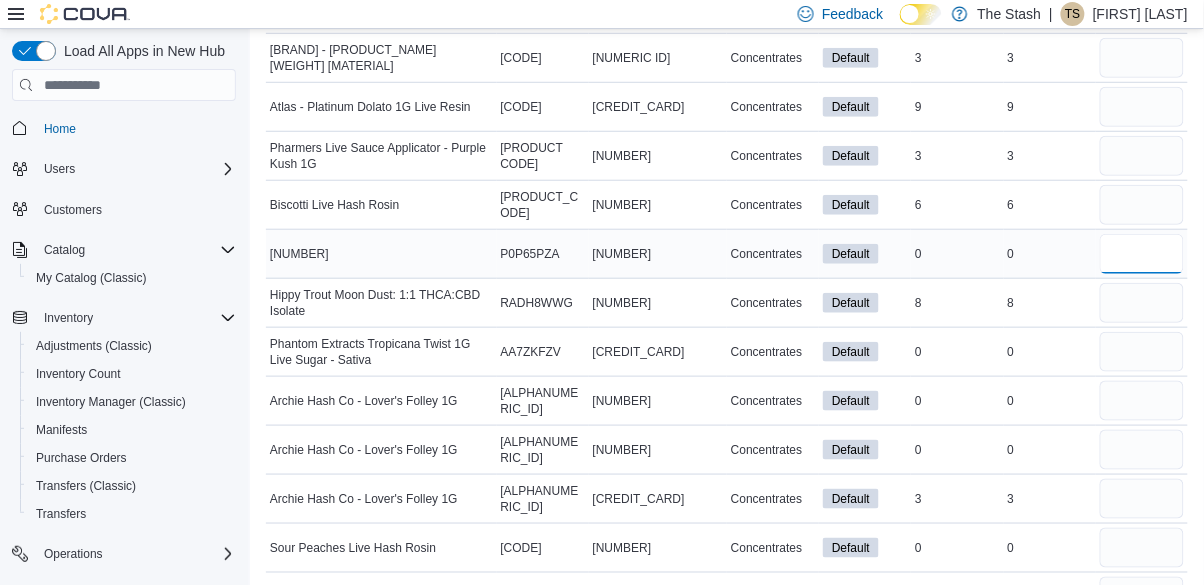 click at bounding box center [1142, 254] 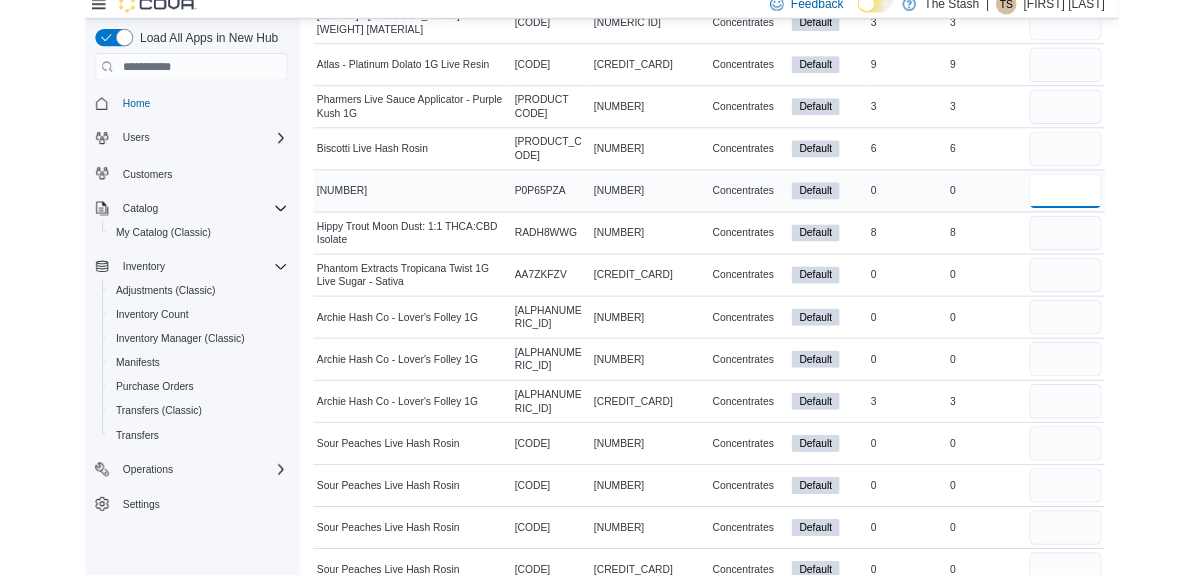scroll, scrollTop: 7163, scrollLeft: 0, axis: vertical 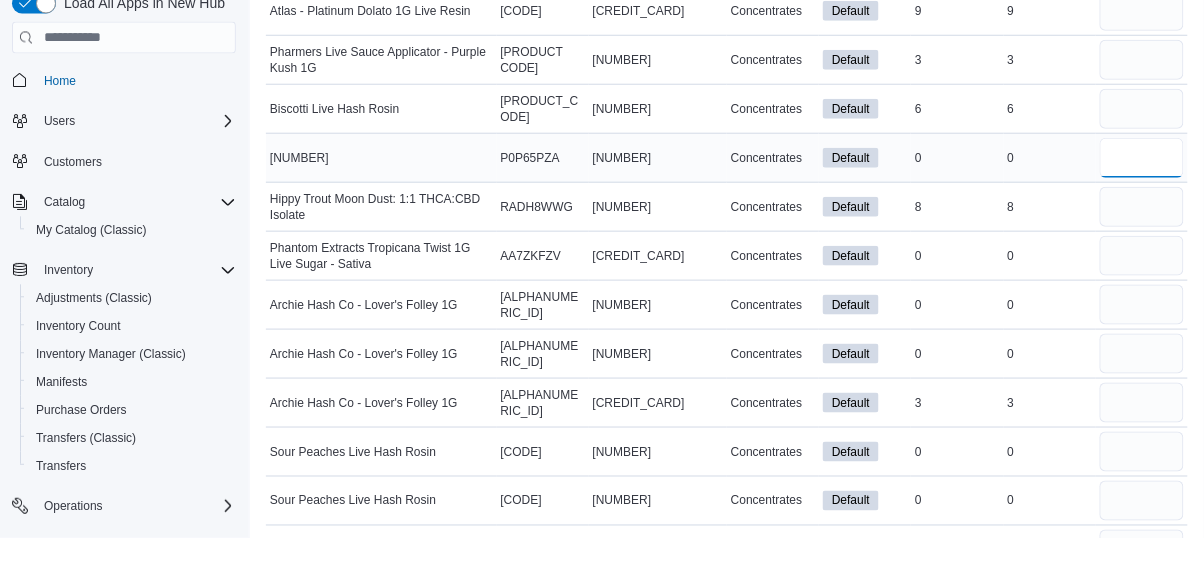 type on "*" 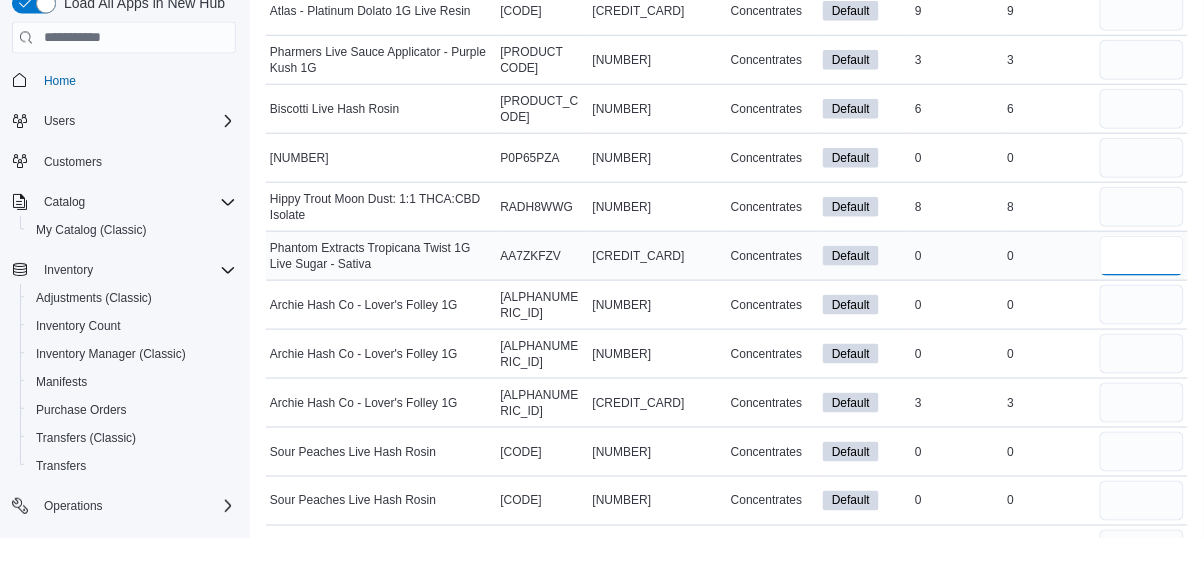 click at bounding box center (1142, 303) 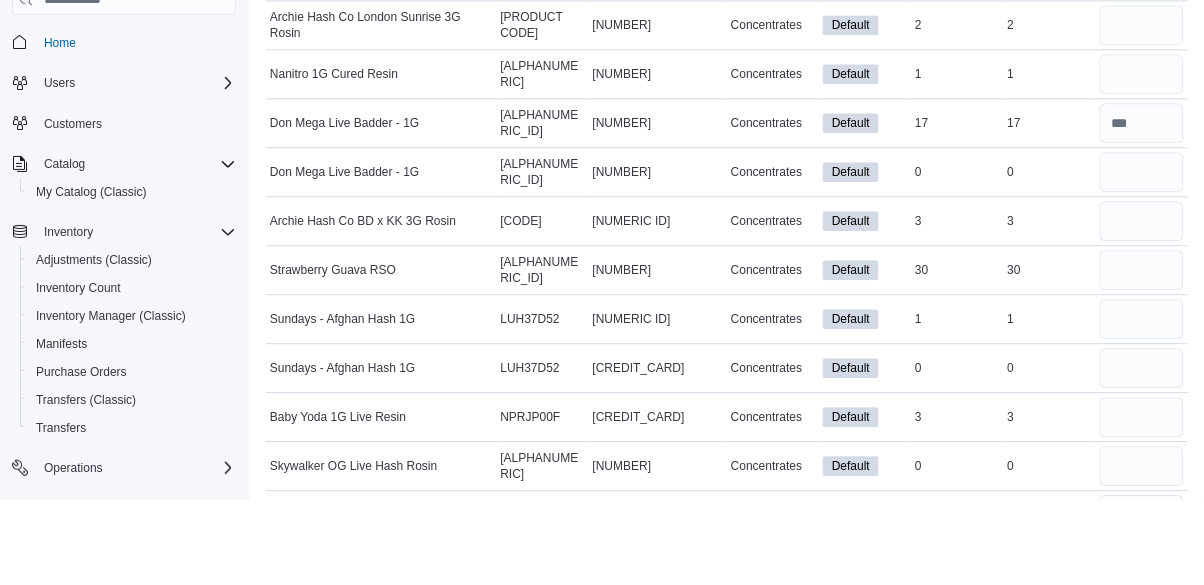 scroll, scrollTop: 942, scrollLeft: 0, axis: vertical 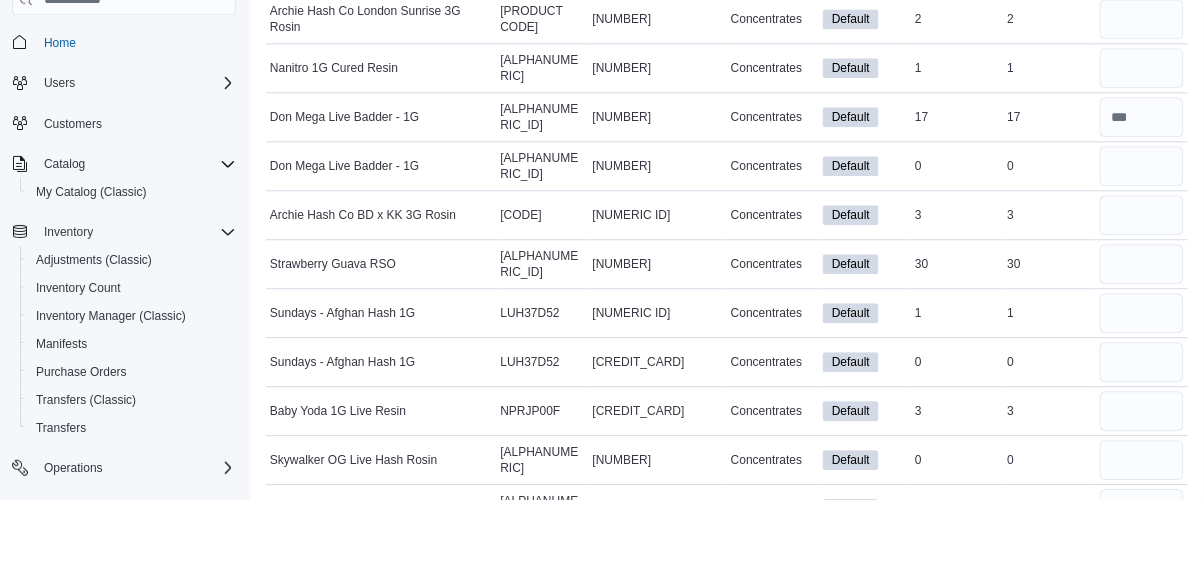 type on "**" 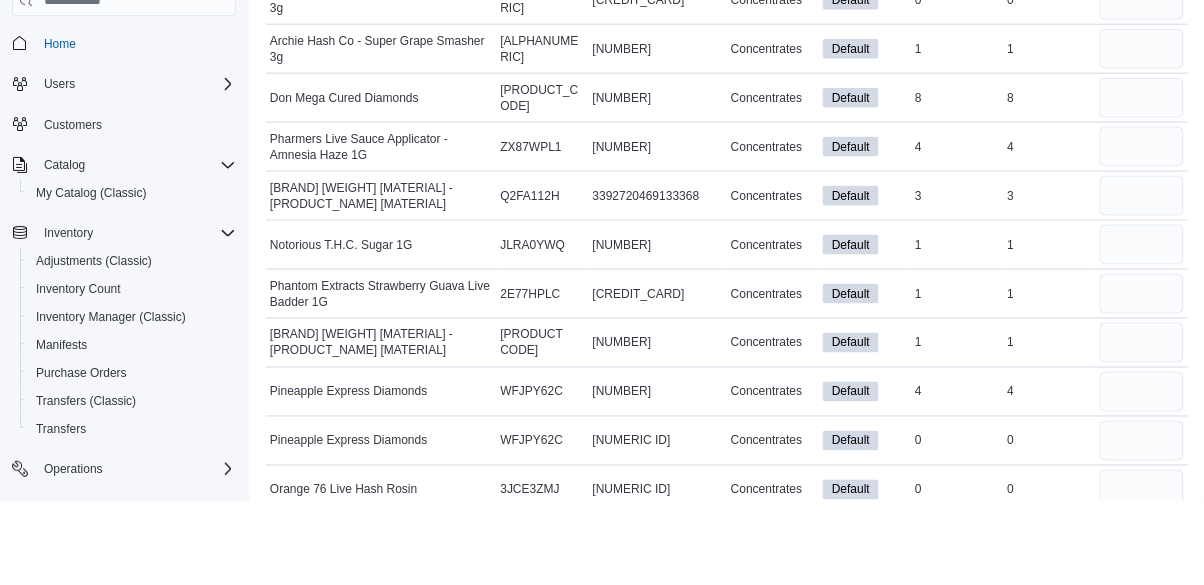 scroll, scrollTop: 3854, scrollLeft: 0, axis: vertical 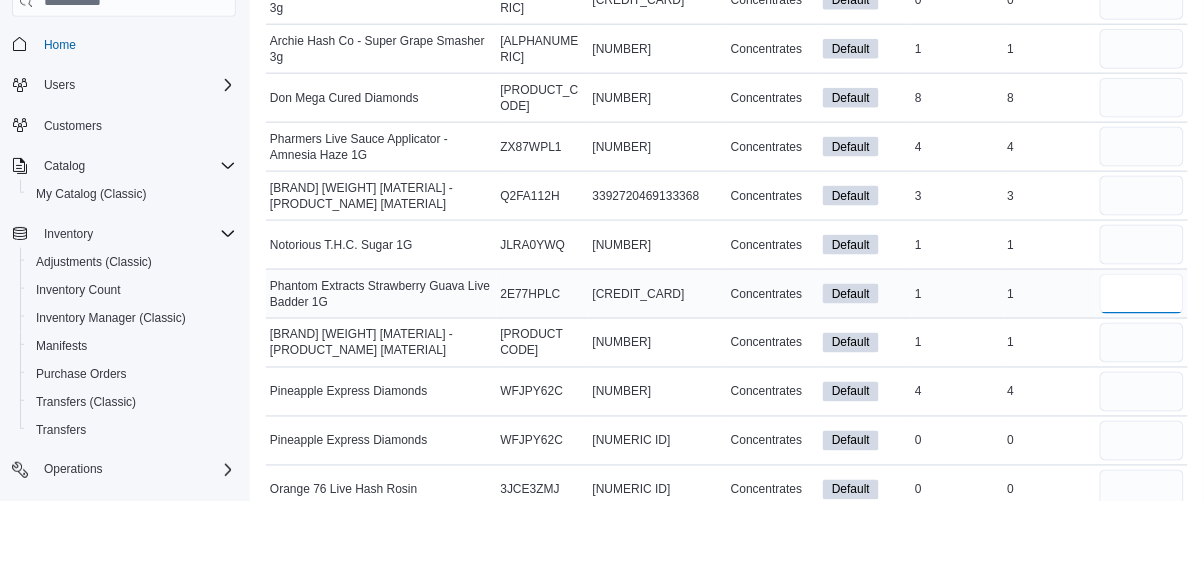 click at bounding box center (1142, 378) 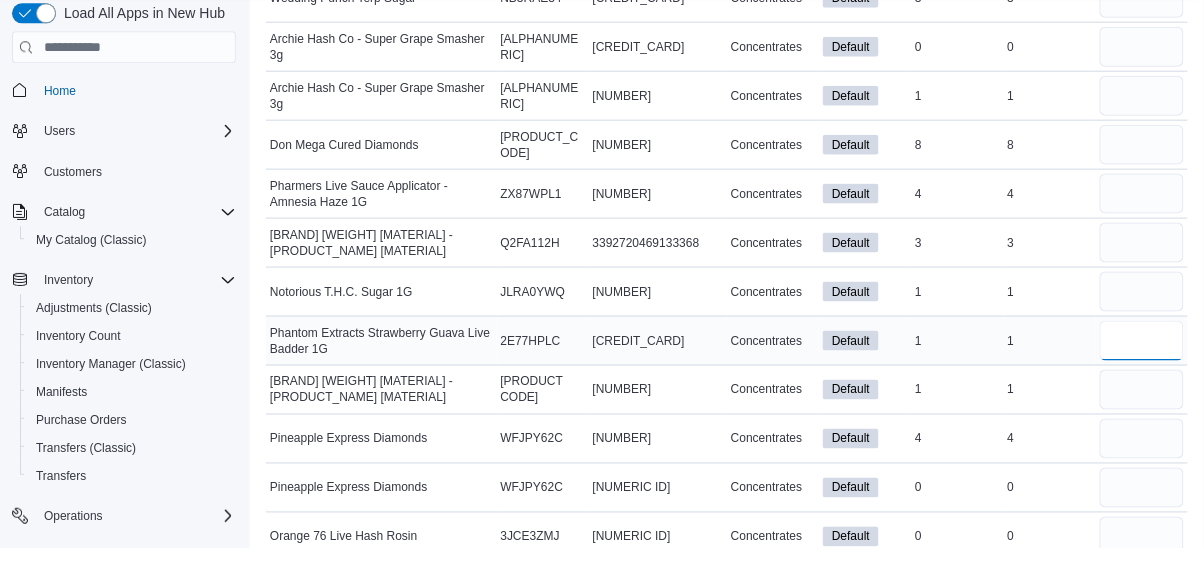 type on "*" 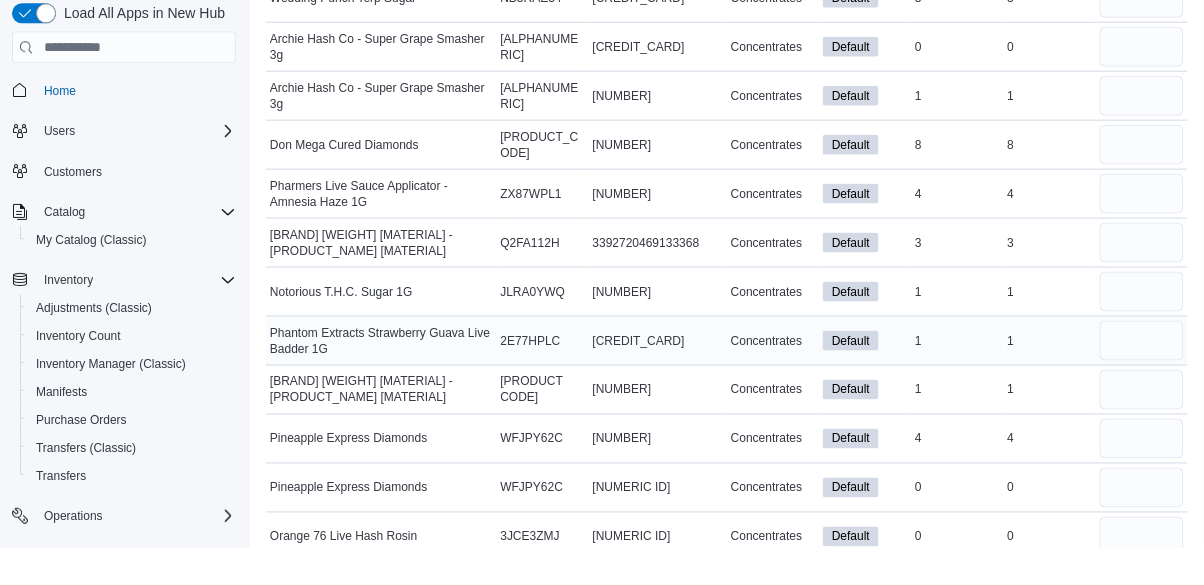 type 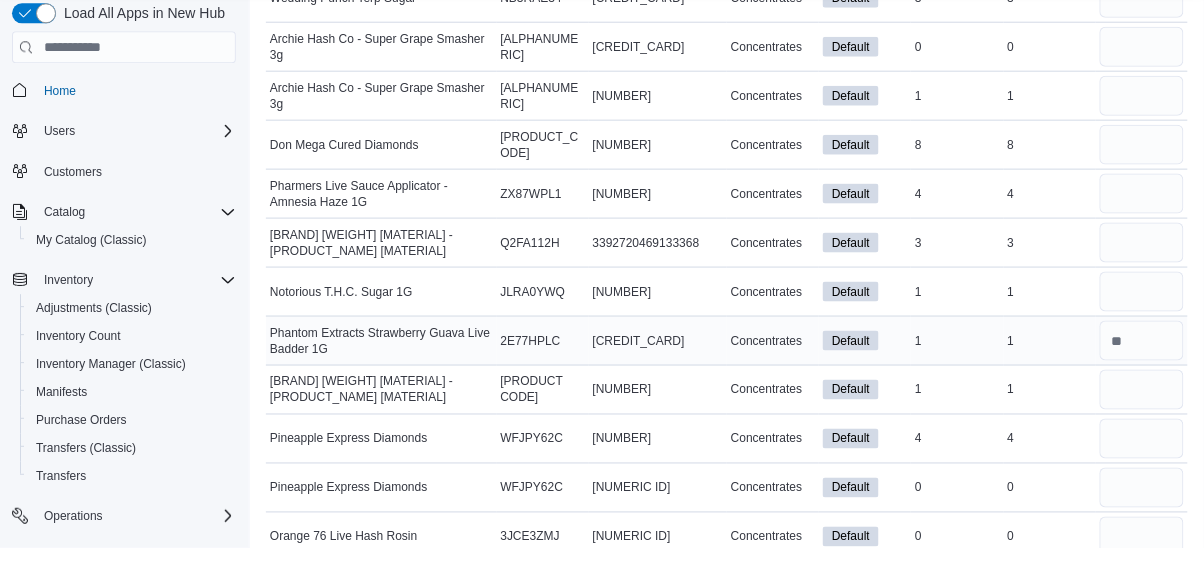 scroll, scrollTop: 3854, scrollLeft: 0, axis: vertical 